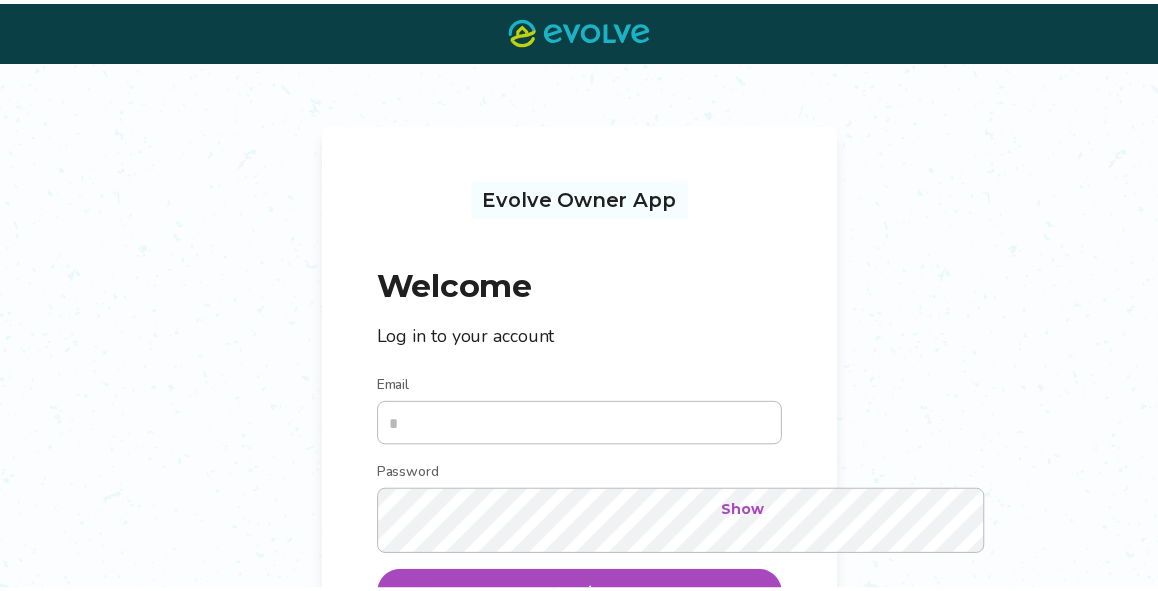 scroll, scrollTop: 0, scrollLeft: 0, axis: both 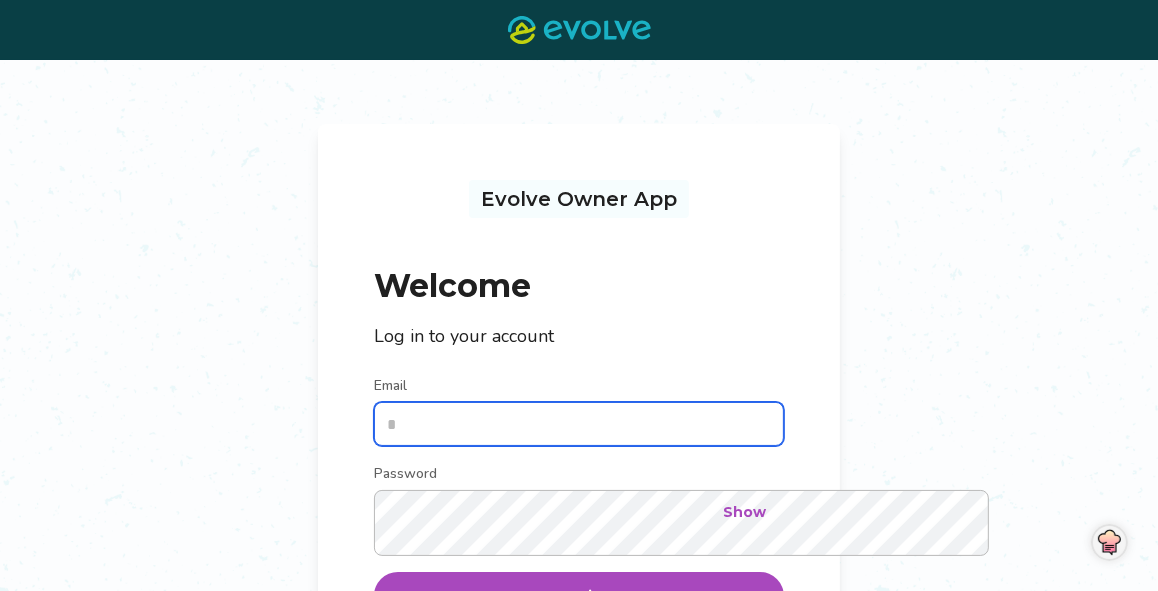 type on "**********" 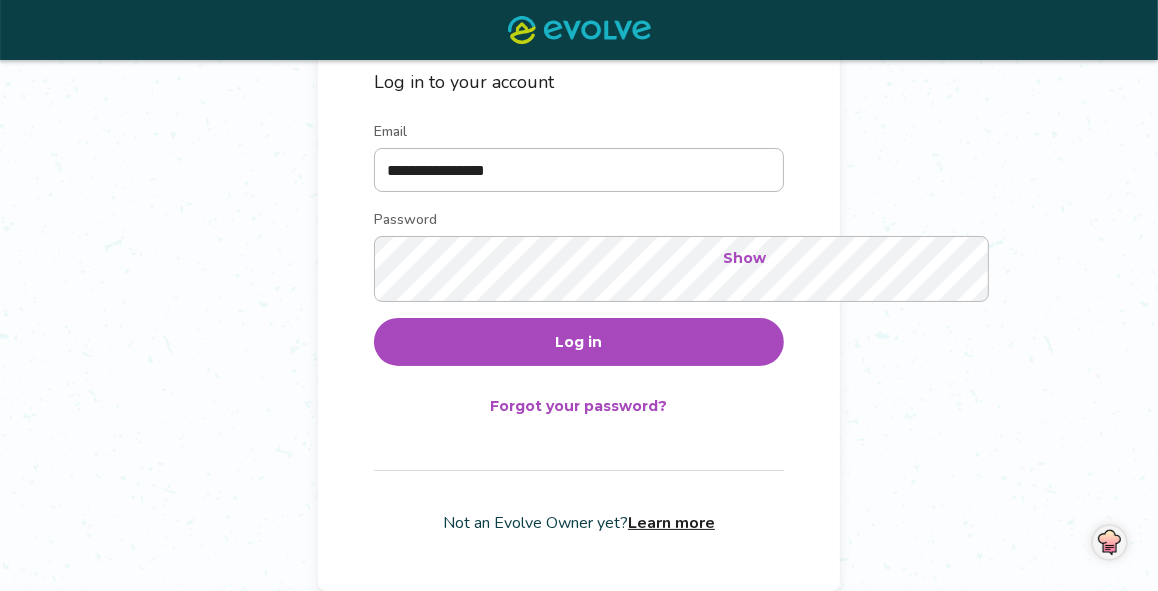 scroll, scrollTop: 357, scrollLeft: 0, axis: vertical 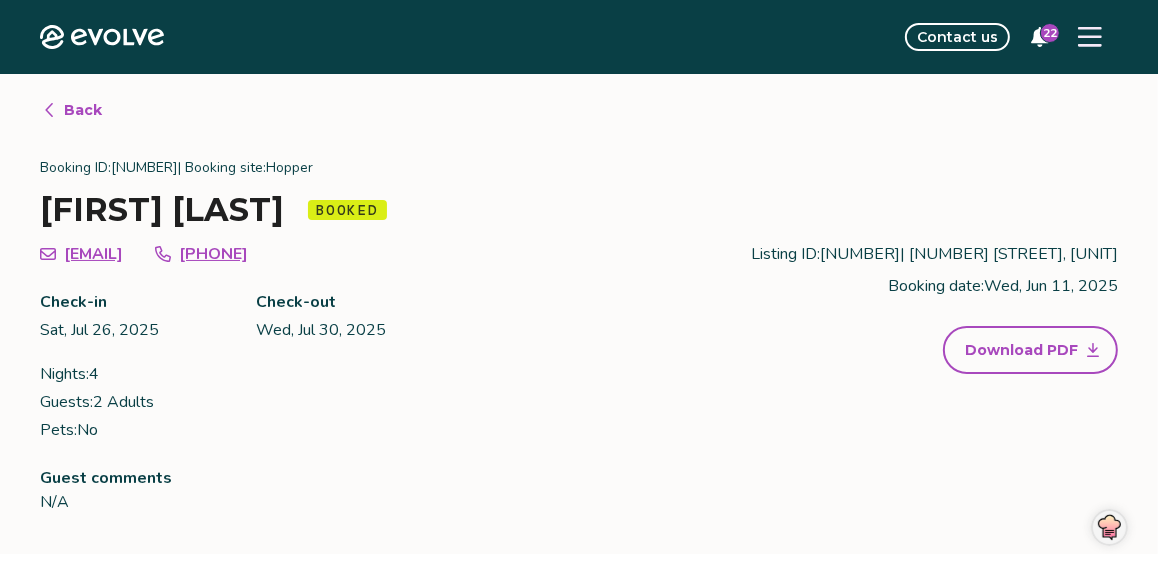click 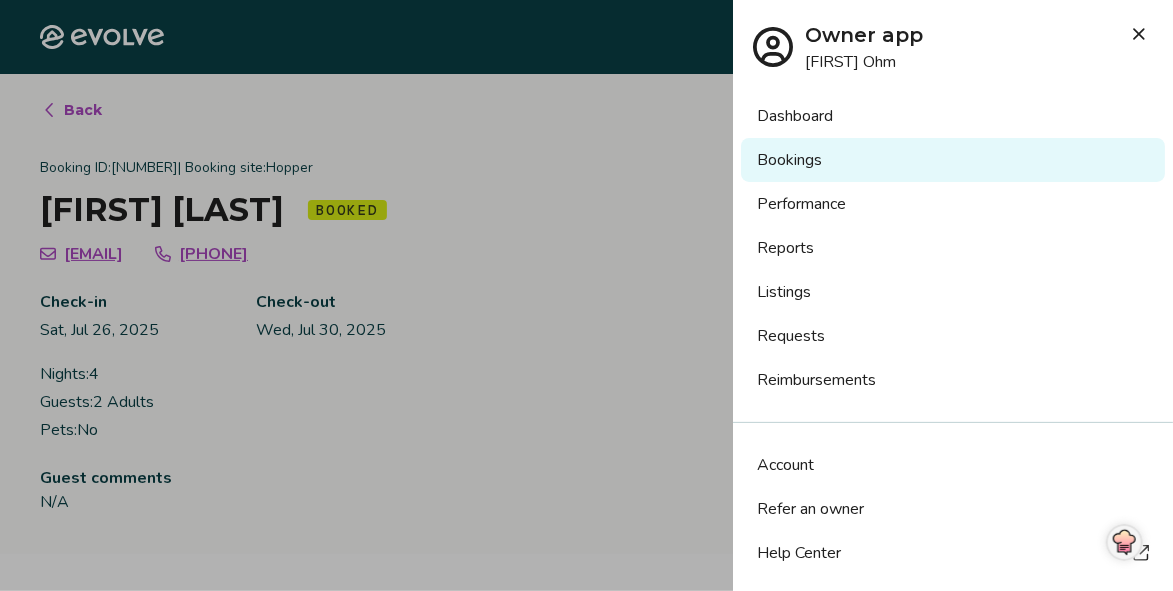click on "Listings" at bounding box center [953, 292] 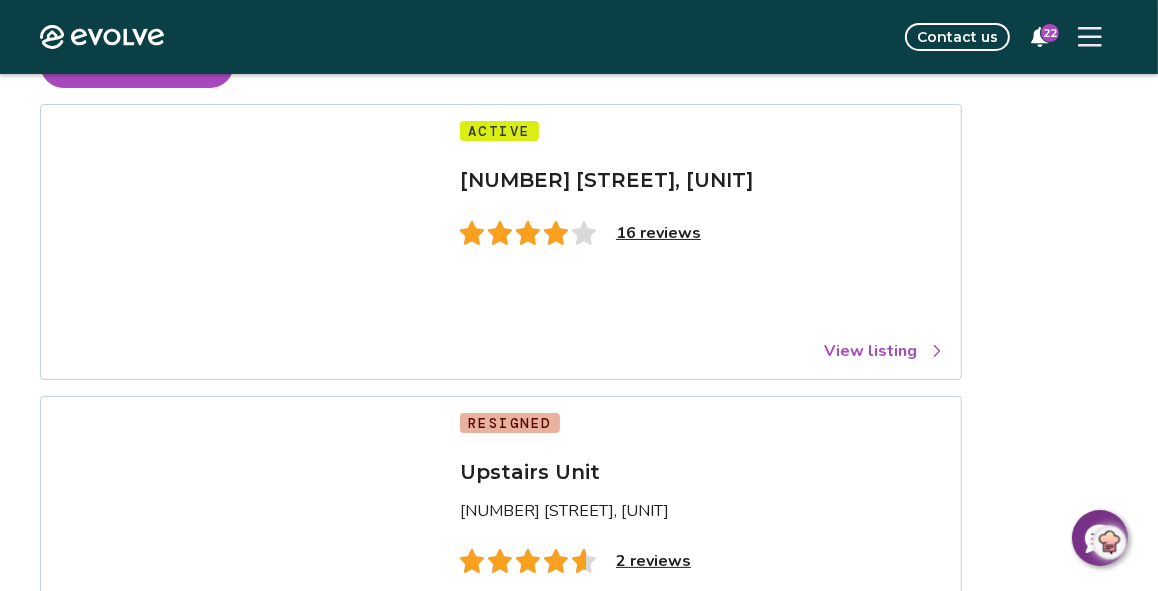 scroll, scrollTop: 198, scrollLeft: 0, axis: vertical 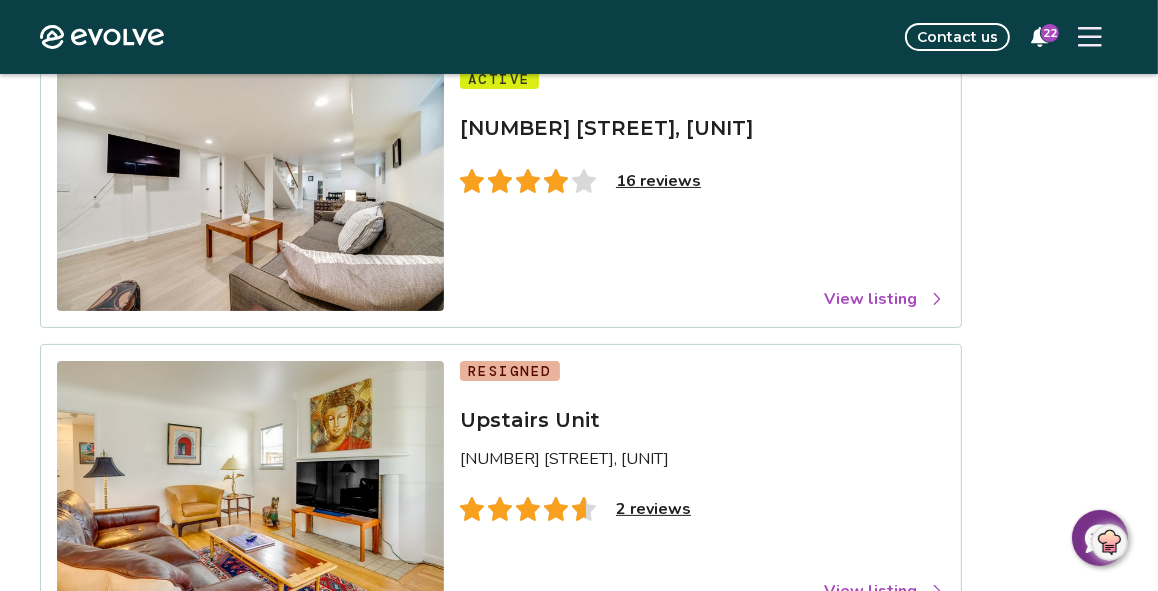 click on "View listing" at bounding box center (884, 299) 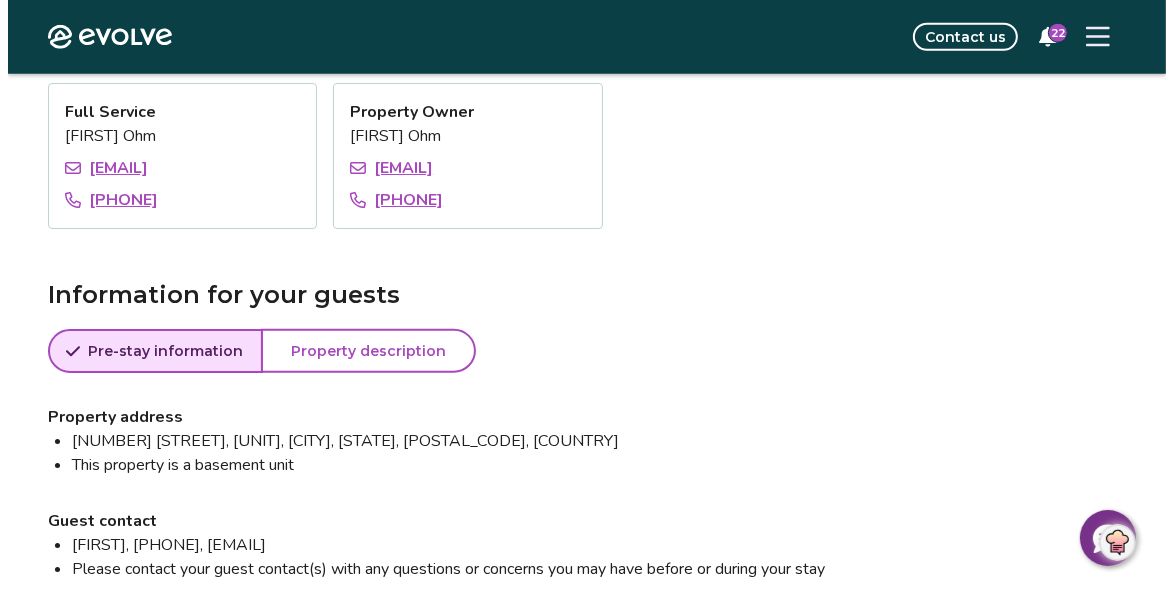 scroll, scrollTop: 1510, scrollLeft: 0, axis: vertical 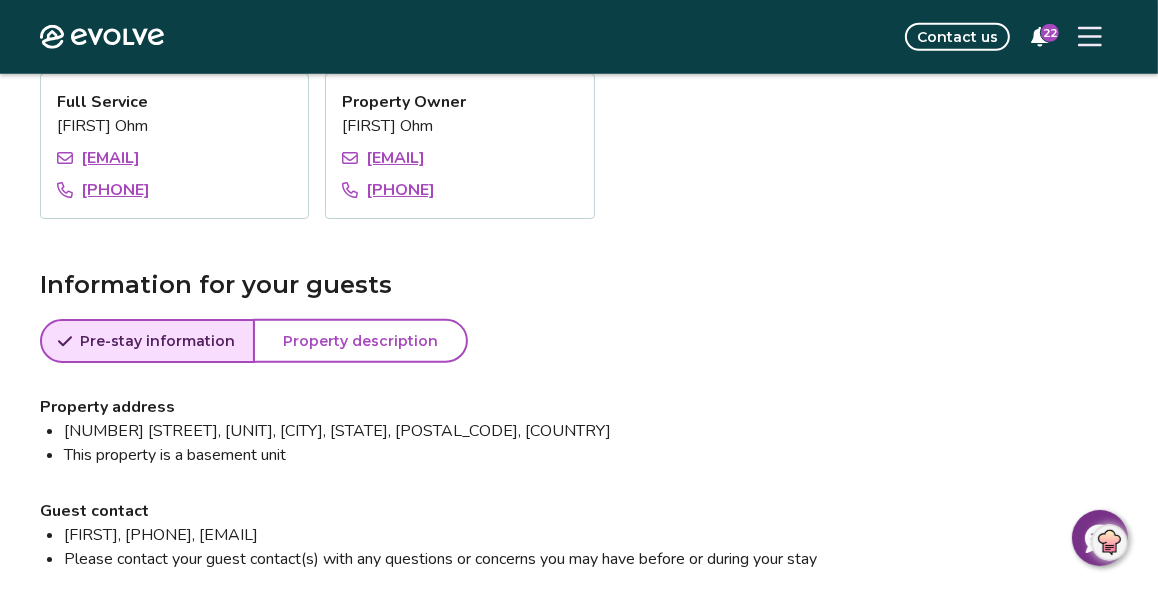 click 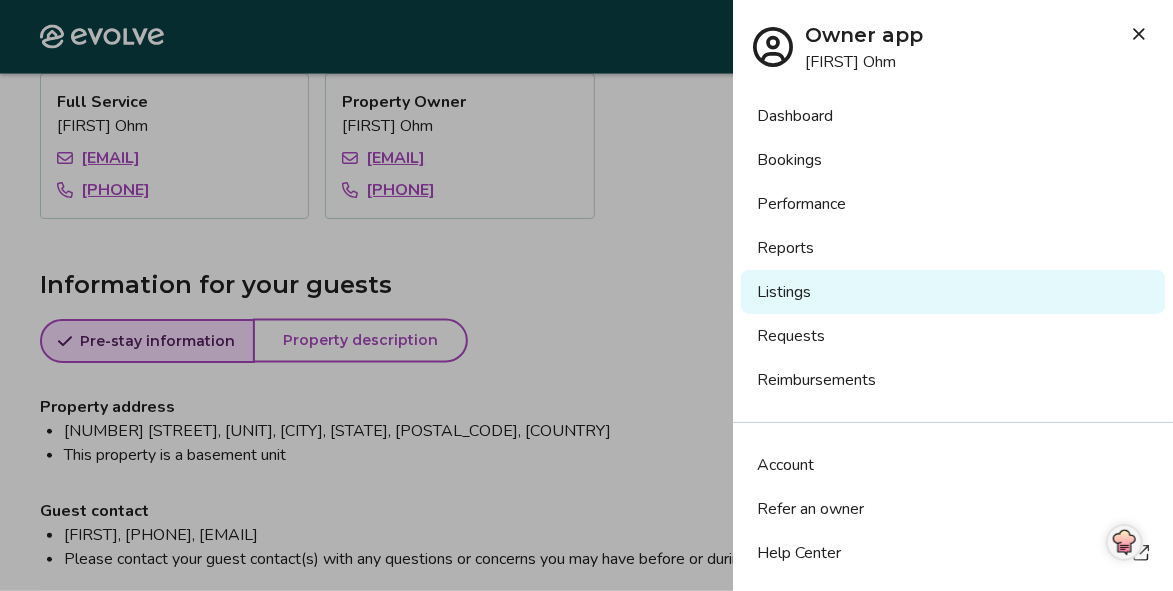 click on "Bookings" at bounding box center (953, 160) 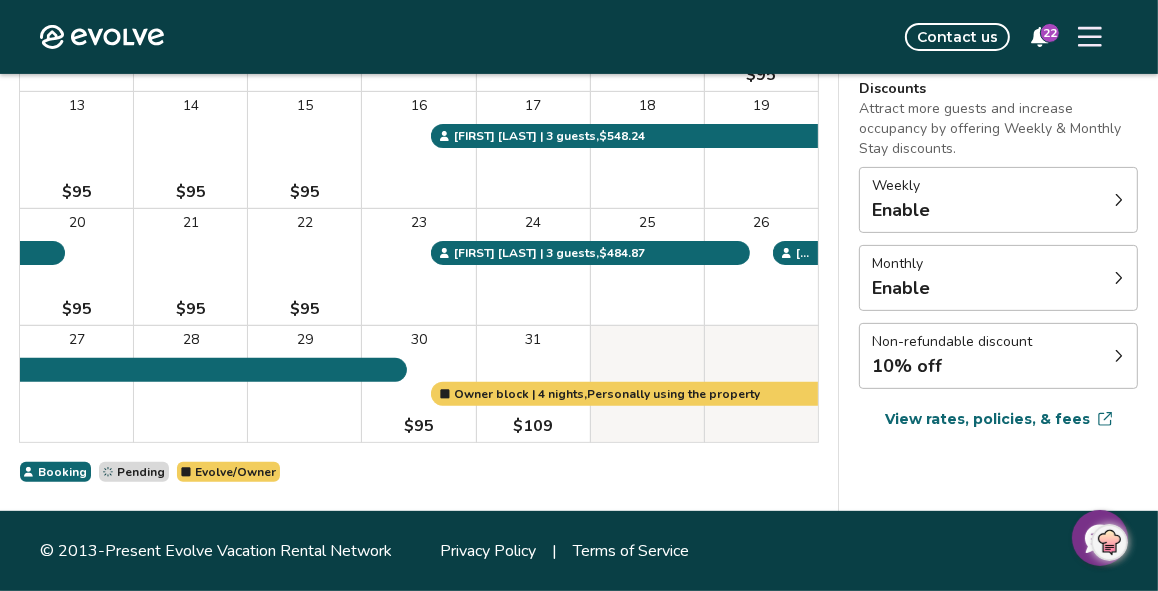 scroll, scrollTop: 948, scrollLeft: 0, axis: vertical 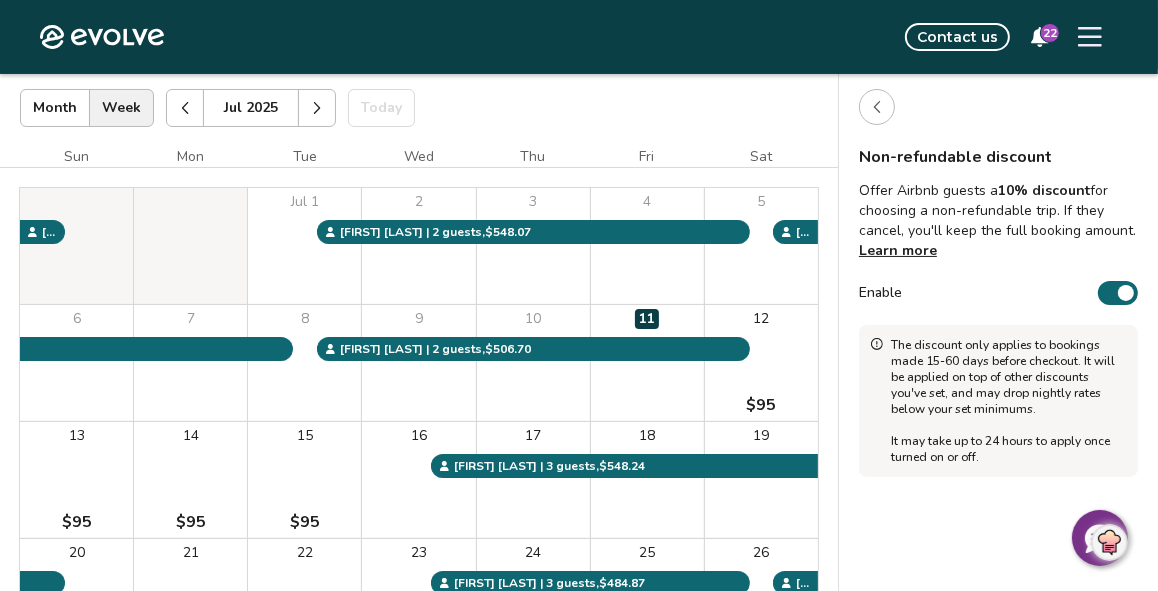 click at bounding box center (317, 108) 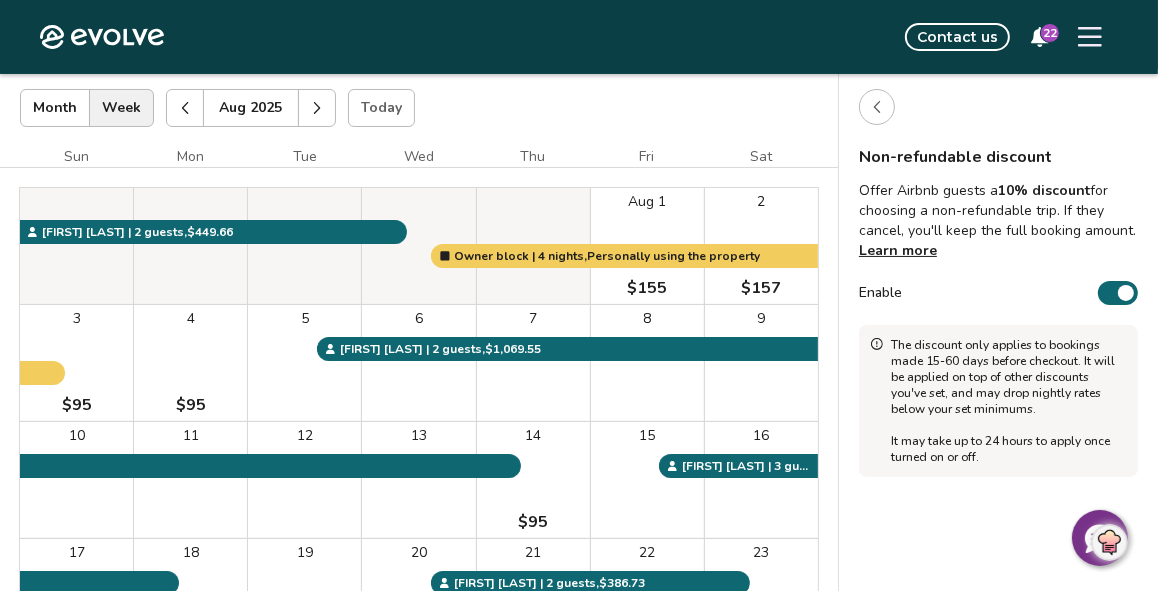 type 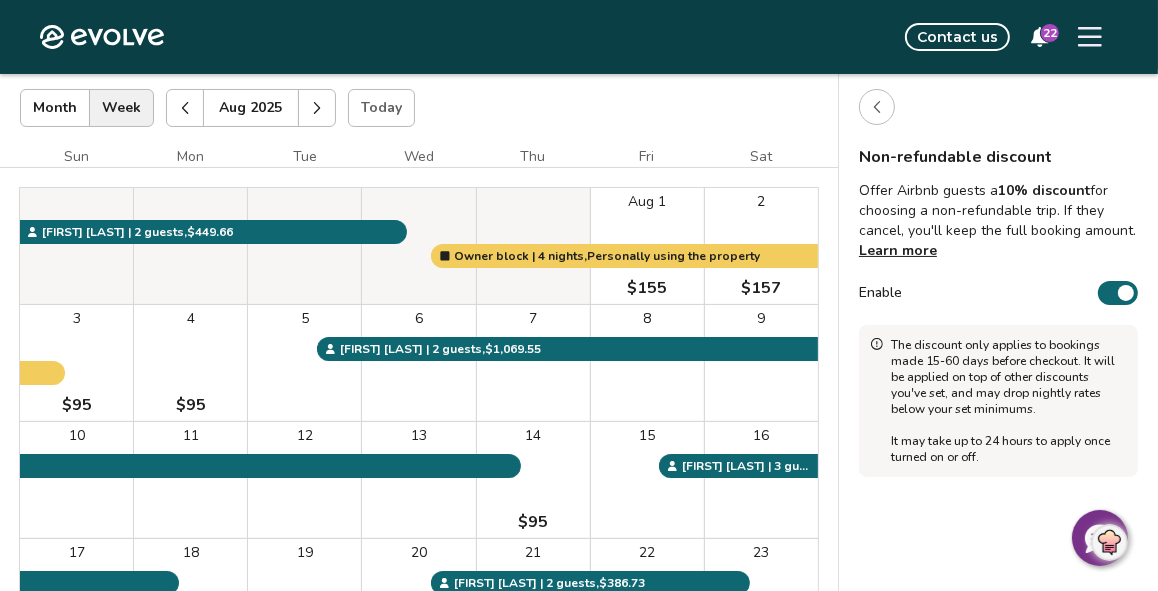 type 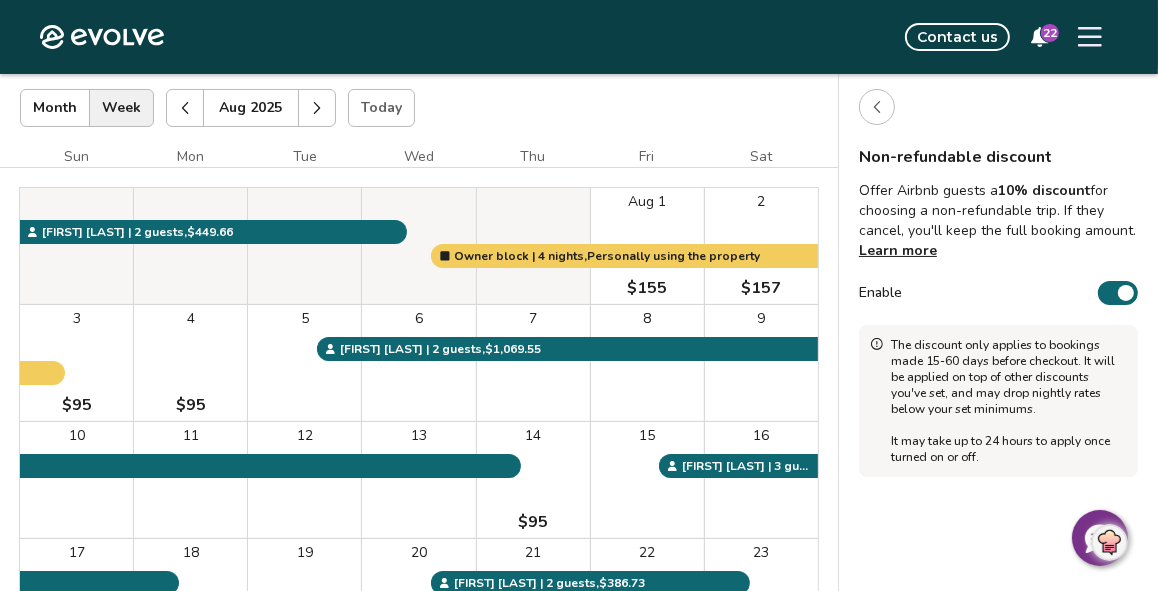 type 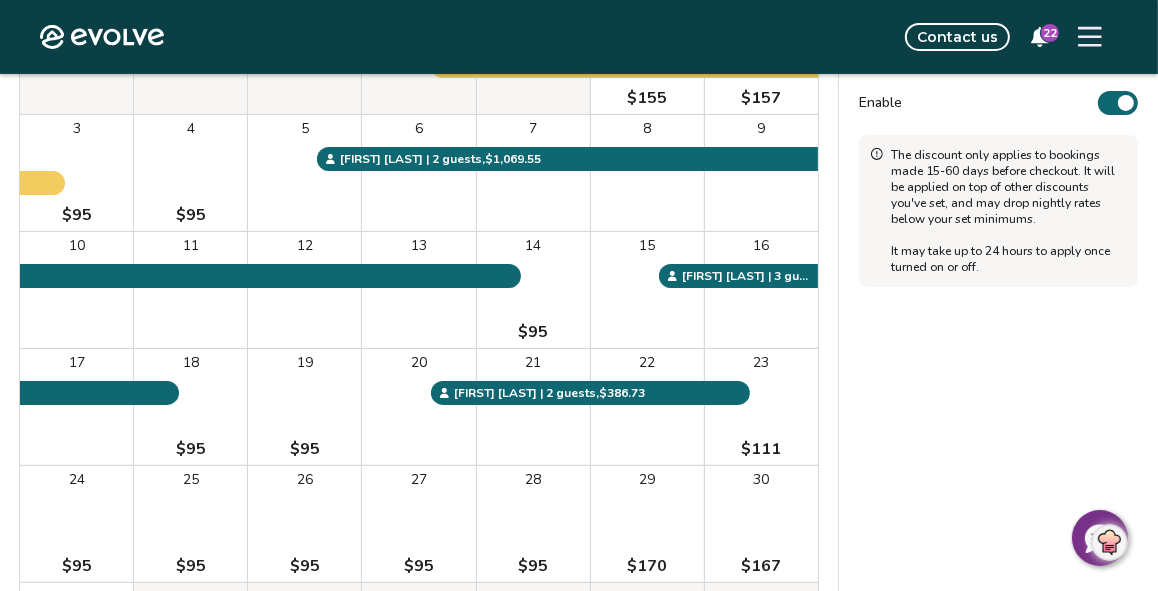 scroll, scrollTop: 307, scrollLeft: 0, axis: vertical 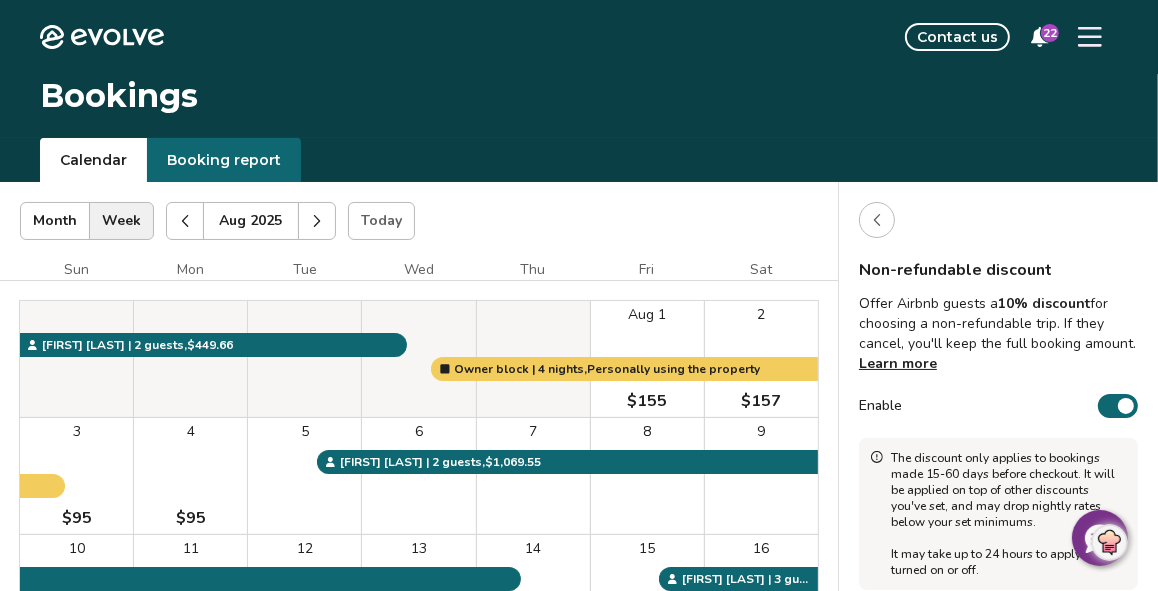 click on "Non-refundable discount" at bounding box center (998, 270) 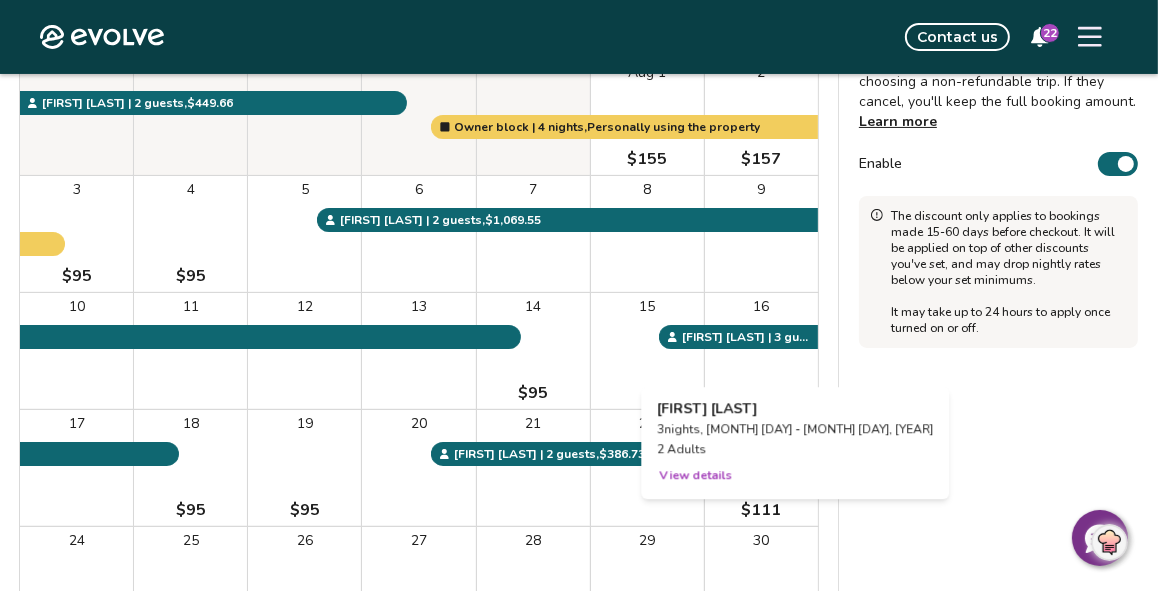 scroll, scrollTop: 281, scrollLeft: 0, axis: vertical 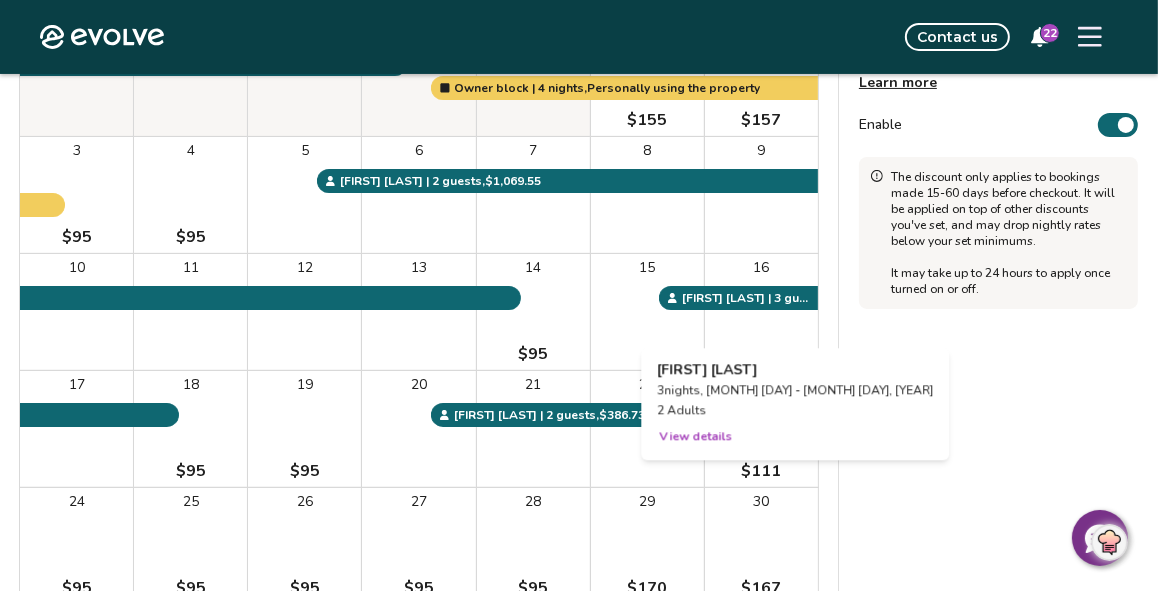 click on "View details" at bounding box center [695, 436] 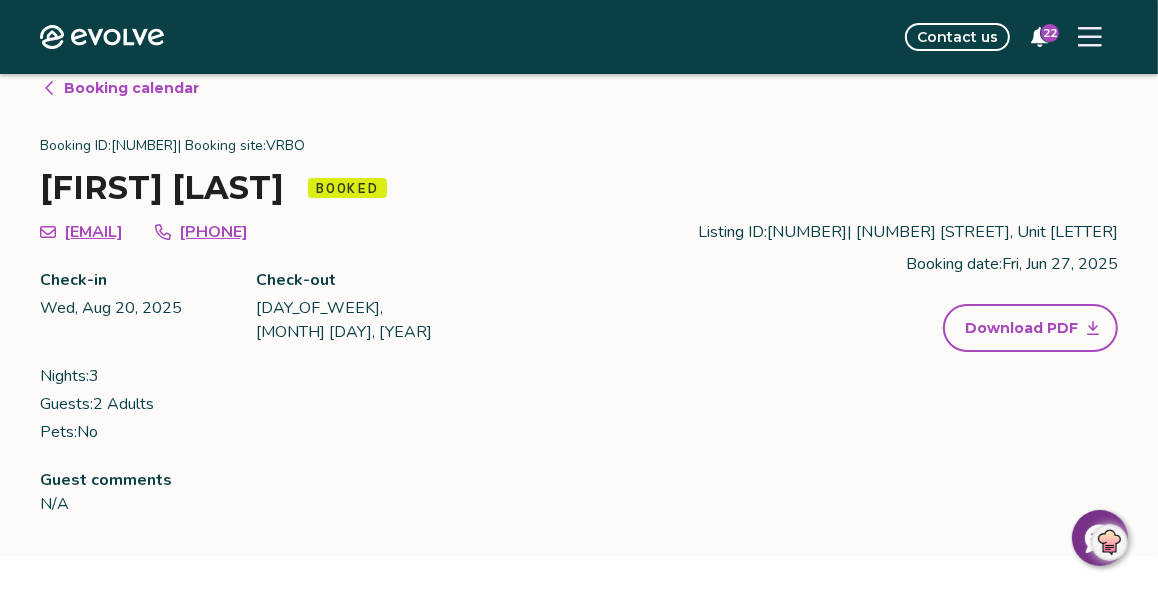 scroll, scrollTop: 0, scrollLeft: 0, axis: both 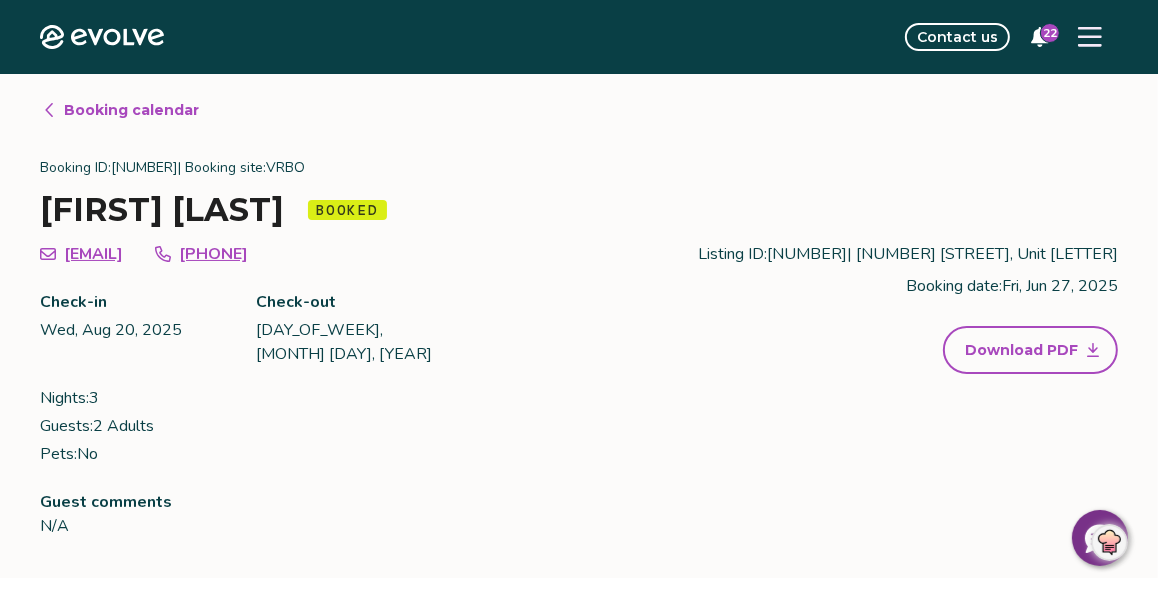 click on "Booking calendar" at bounding box center [131, 110] 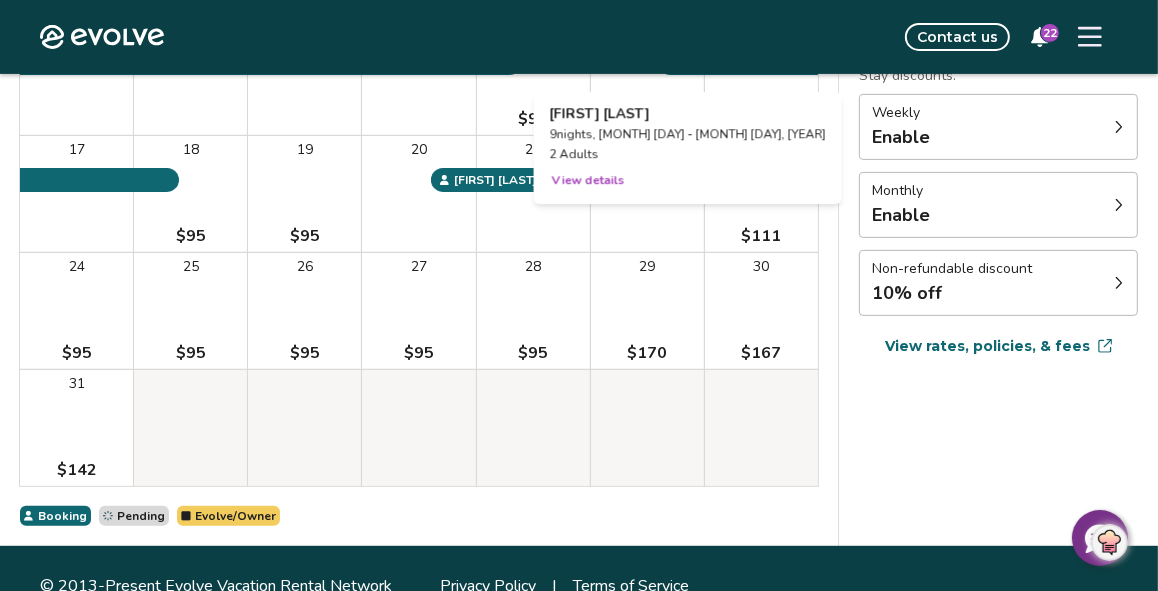 scroll, scrollTop: 477, scrollLeft: 0, axis: vertical 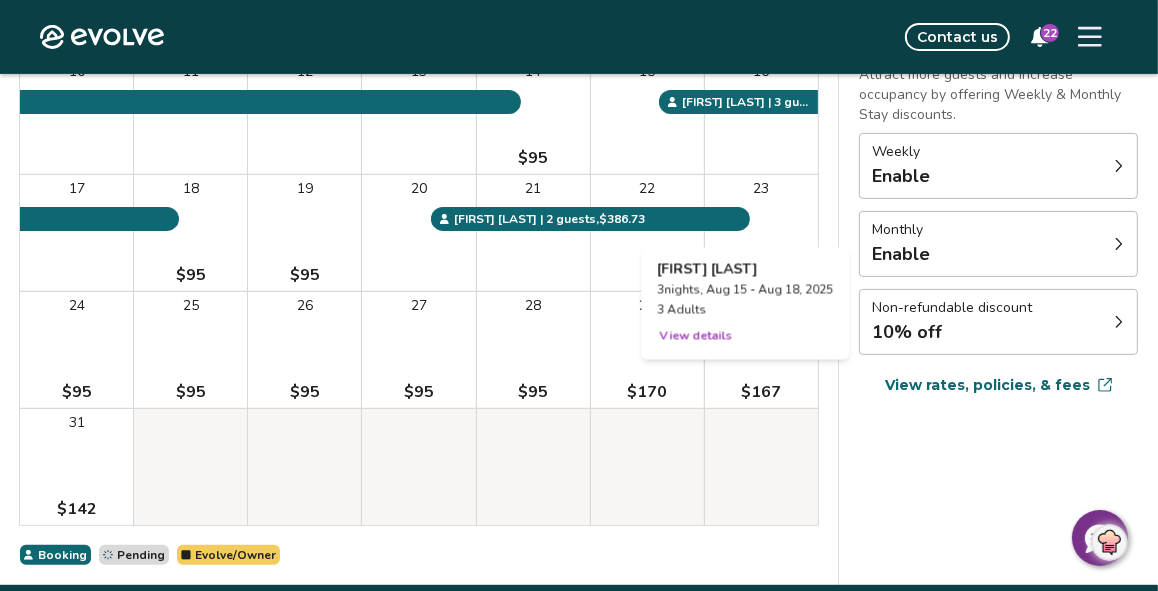 click on "16" at bounding box center (761, 116) 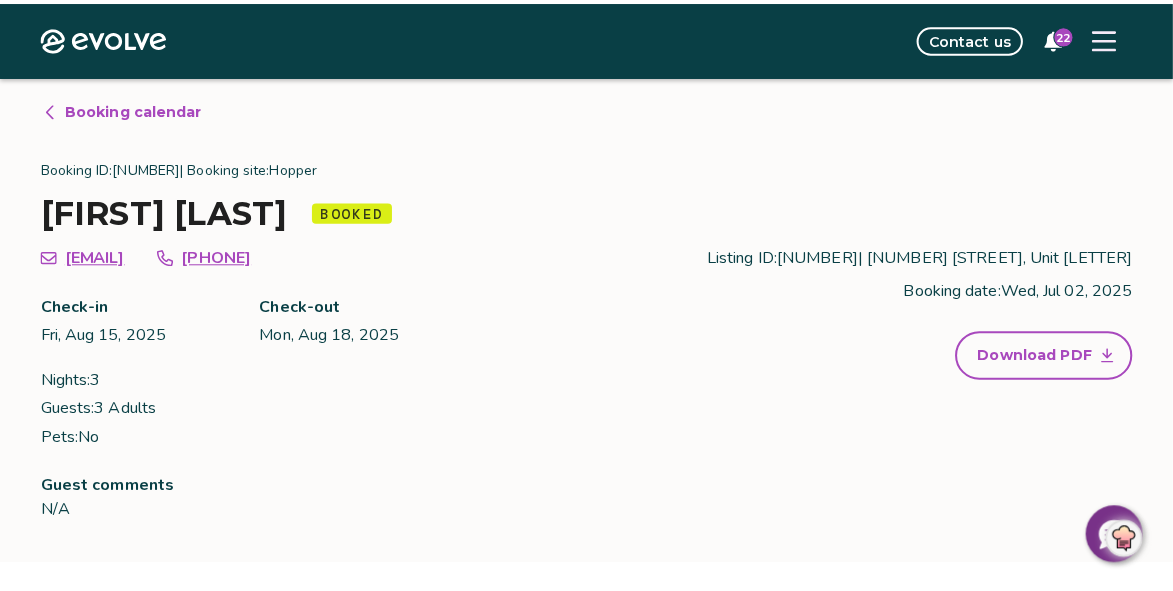 scroll, scrollTop: 0, scrollLeft: 0, axis: both 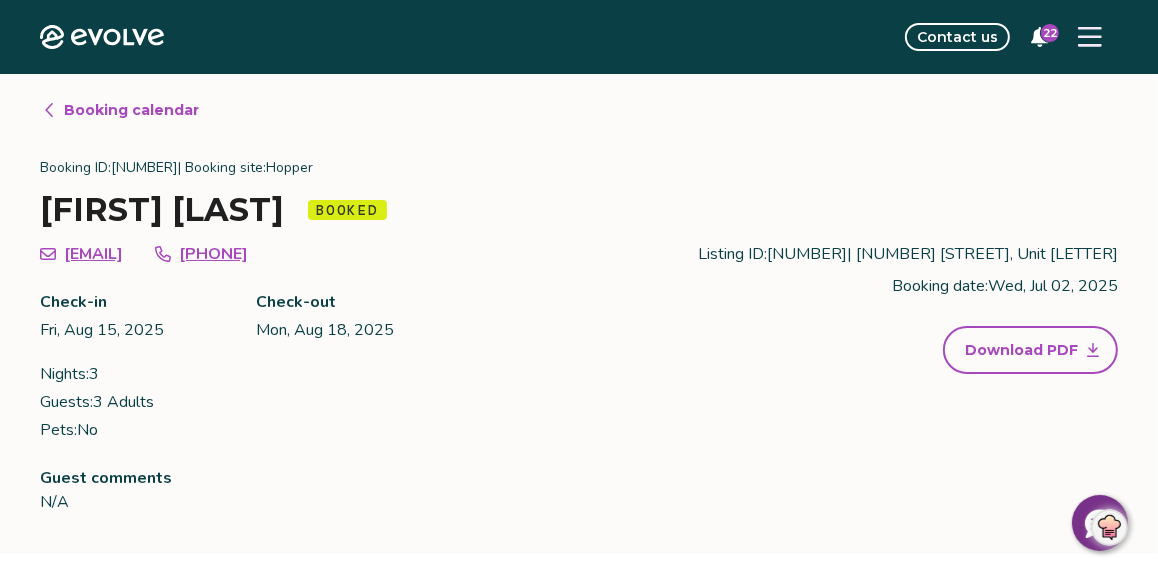 click 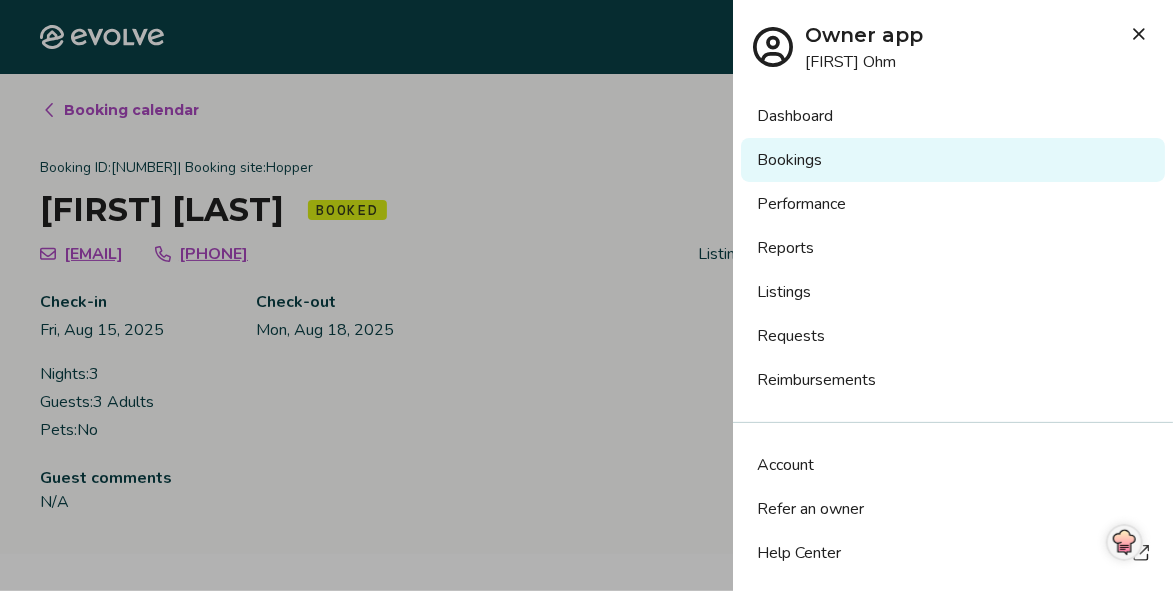 click on "Dashboard" at bounding box center (953, 116) 